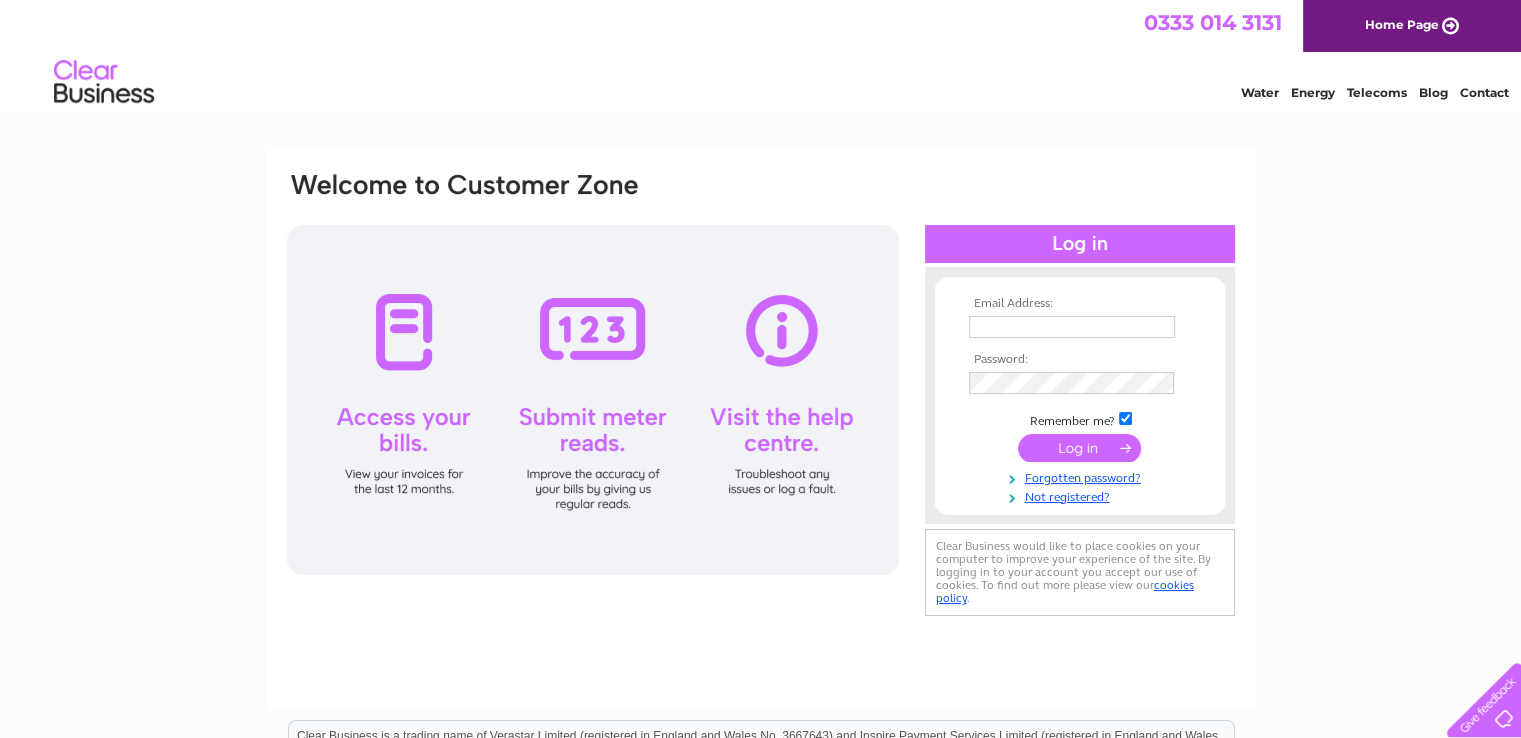 scroll, scrollTop: 0, scrollLeft: 0, axis: both 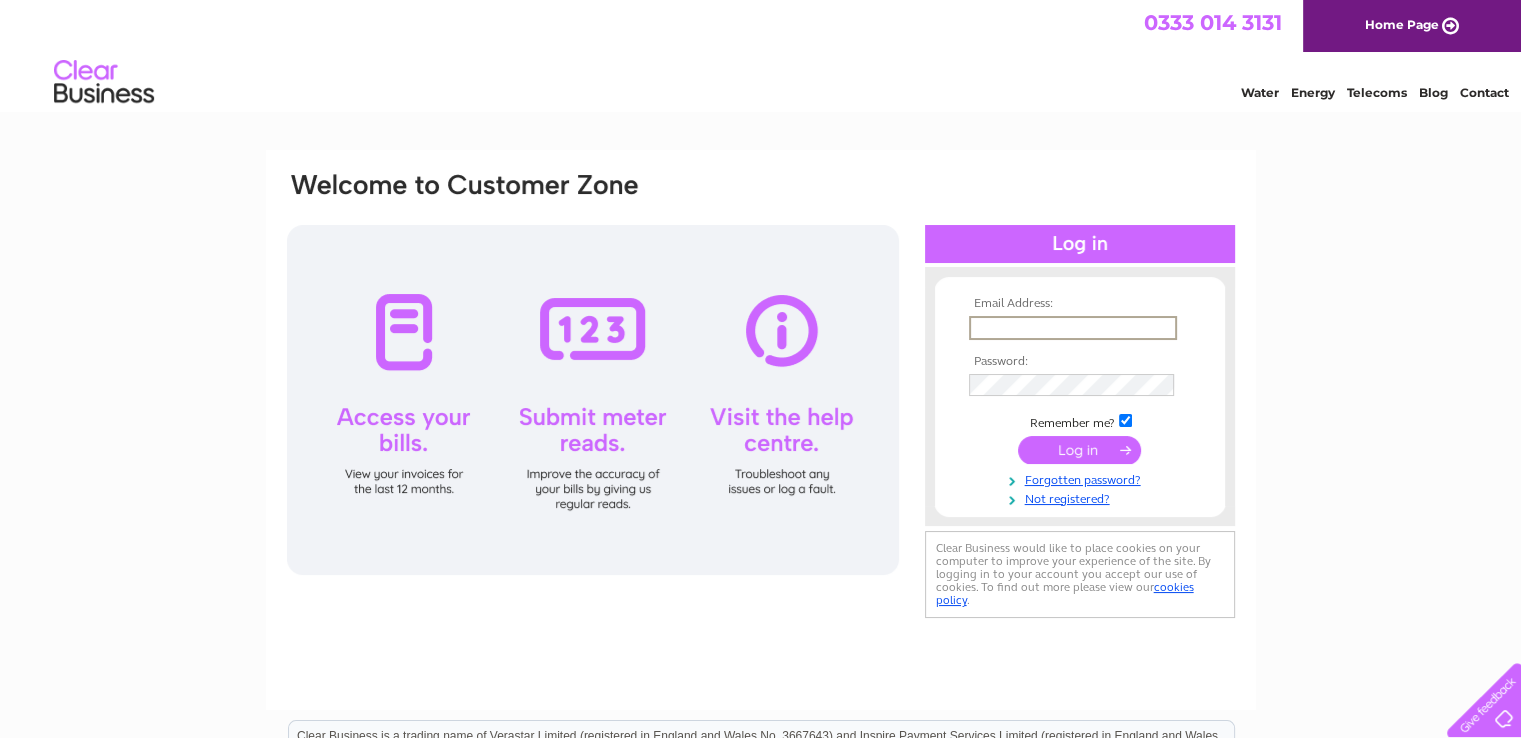 type on "accounts@westhillgarage.com" 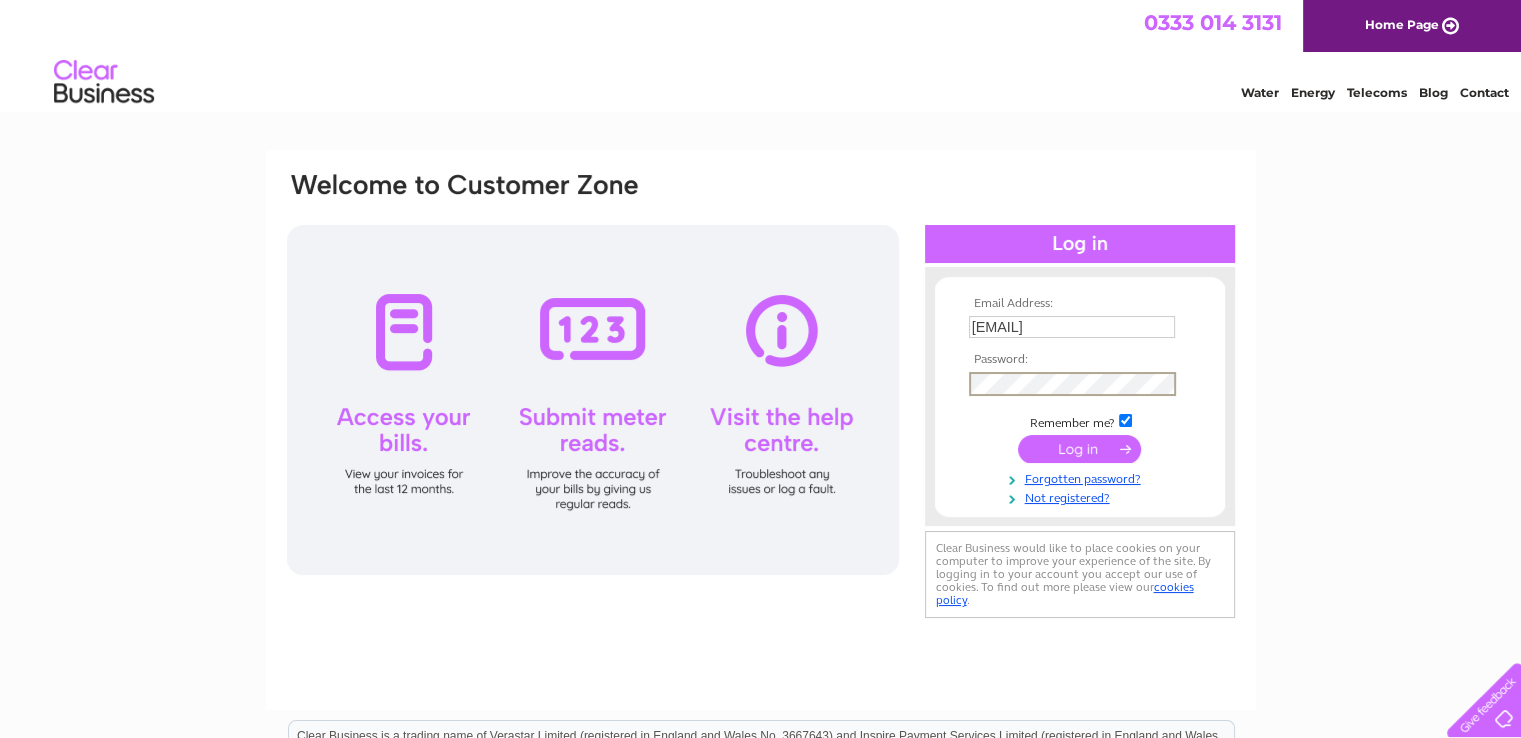 click at bounding box center (1079, 449) 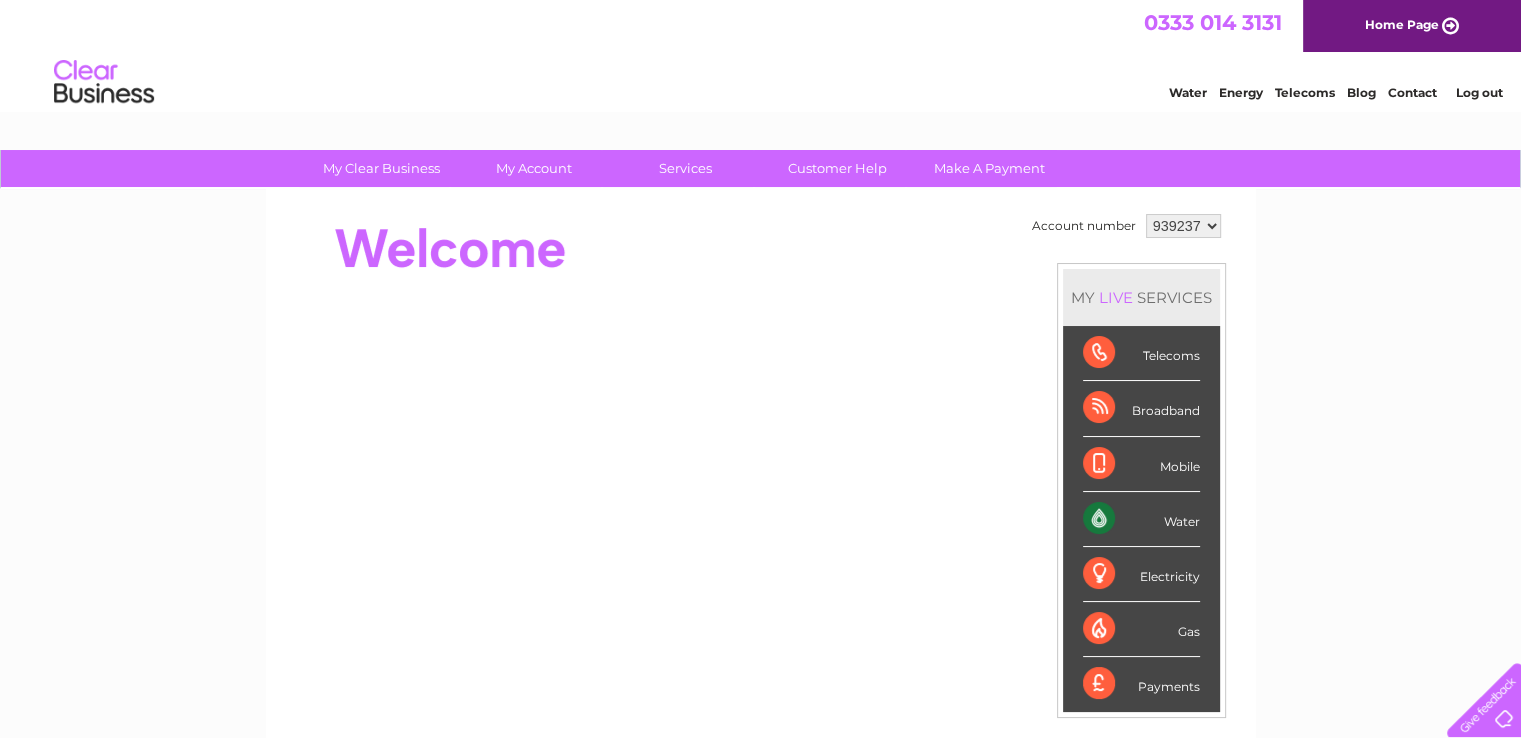 scroll, scrollTop: 0, scrollLeft: 0, axis: both 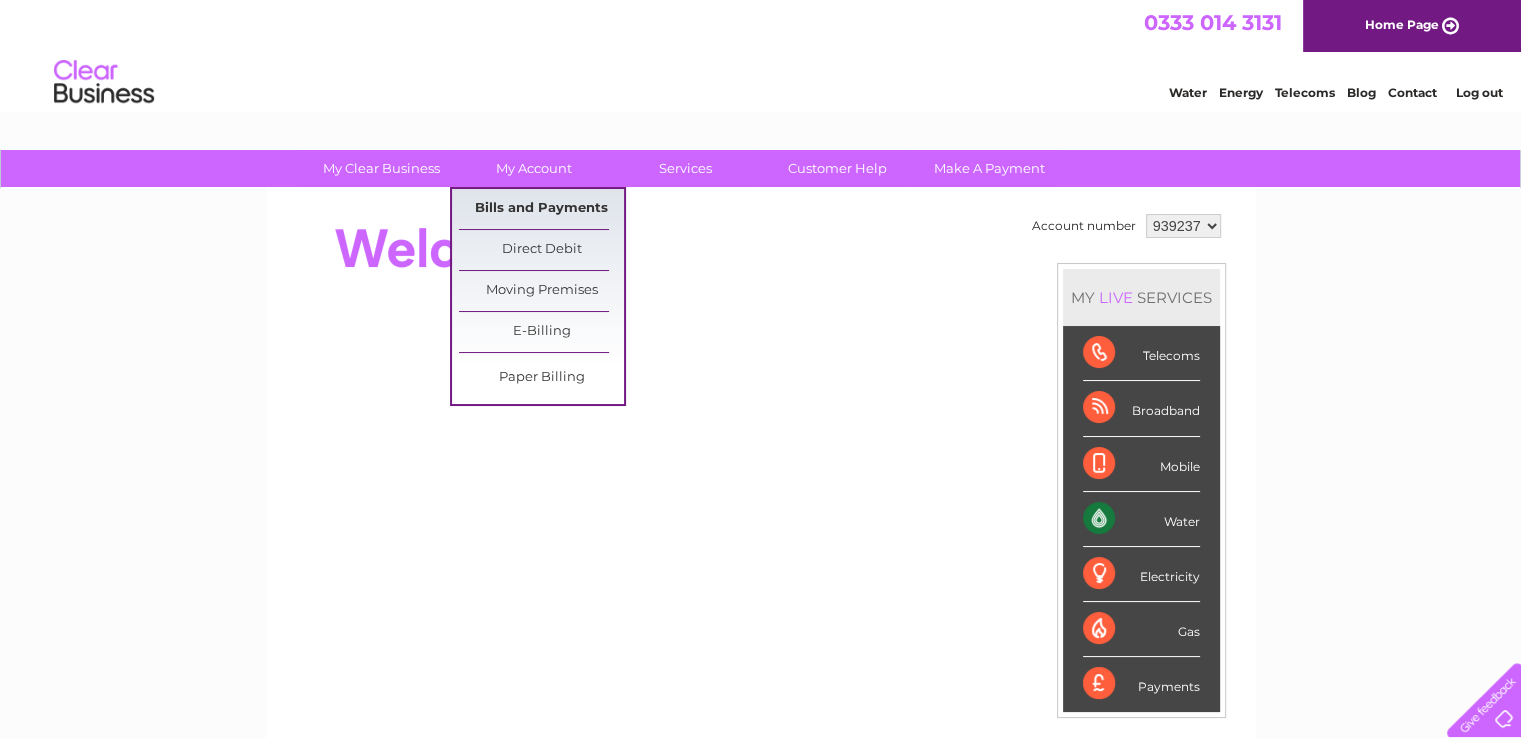 click on "Bills and Payments" at bounding box center (541, 209) 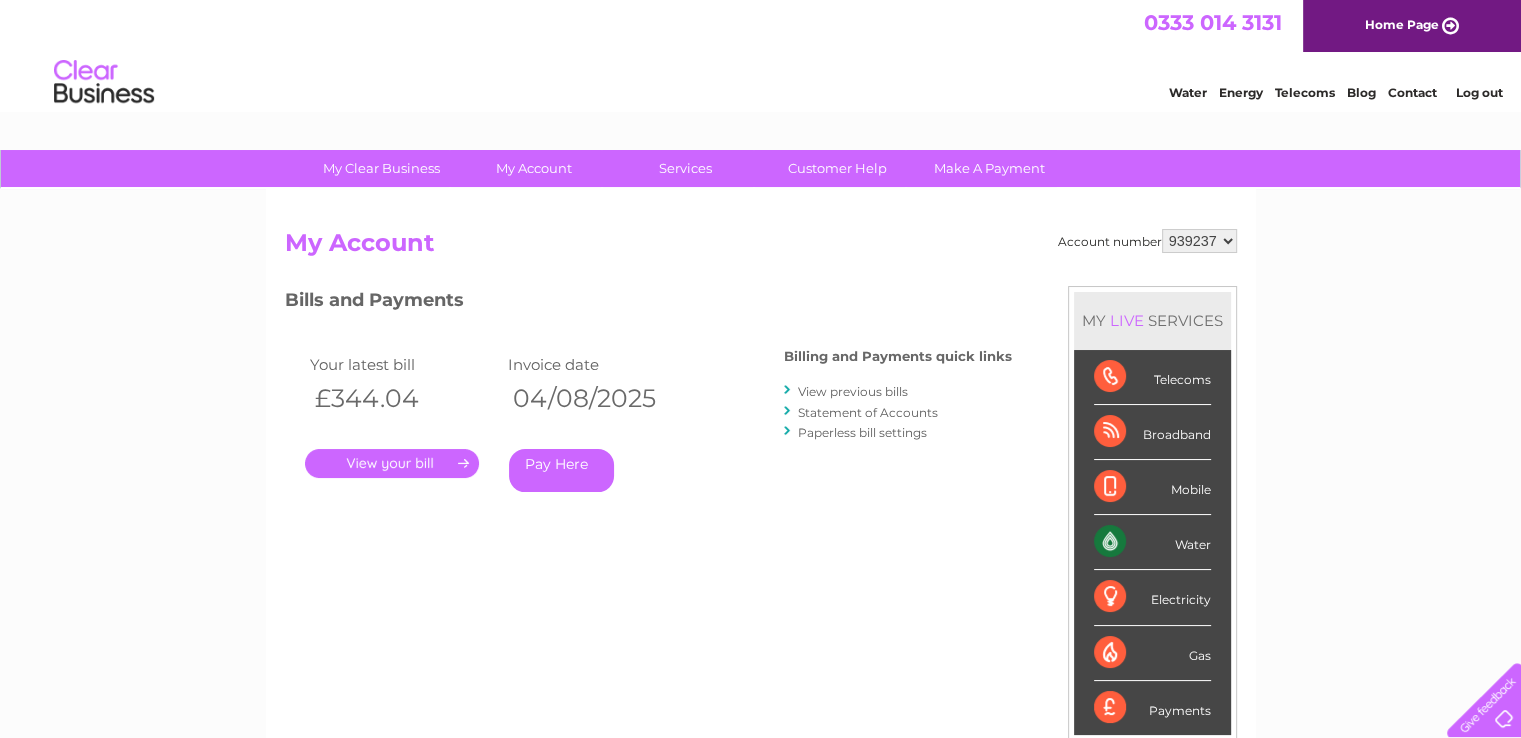scroll, scrollTop: 0, scrollLeft: 0, axis: both 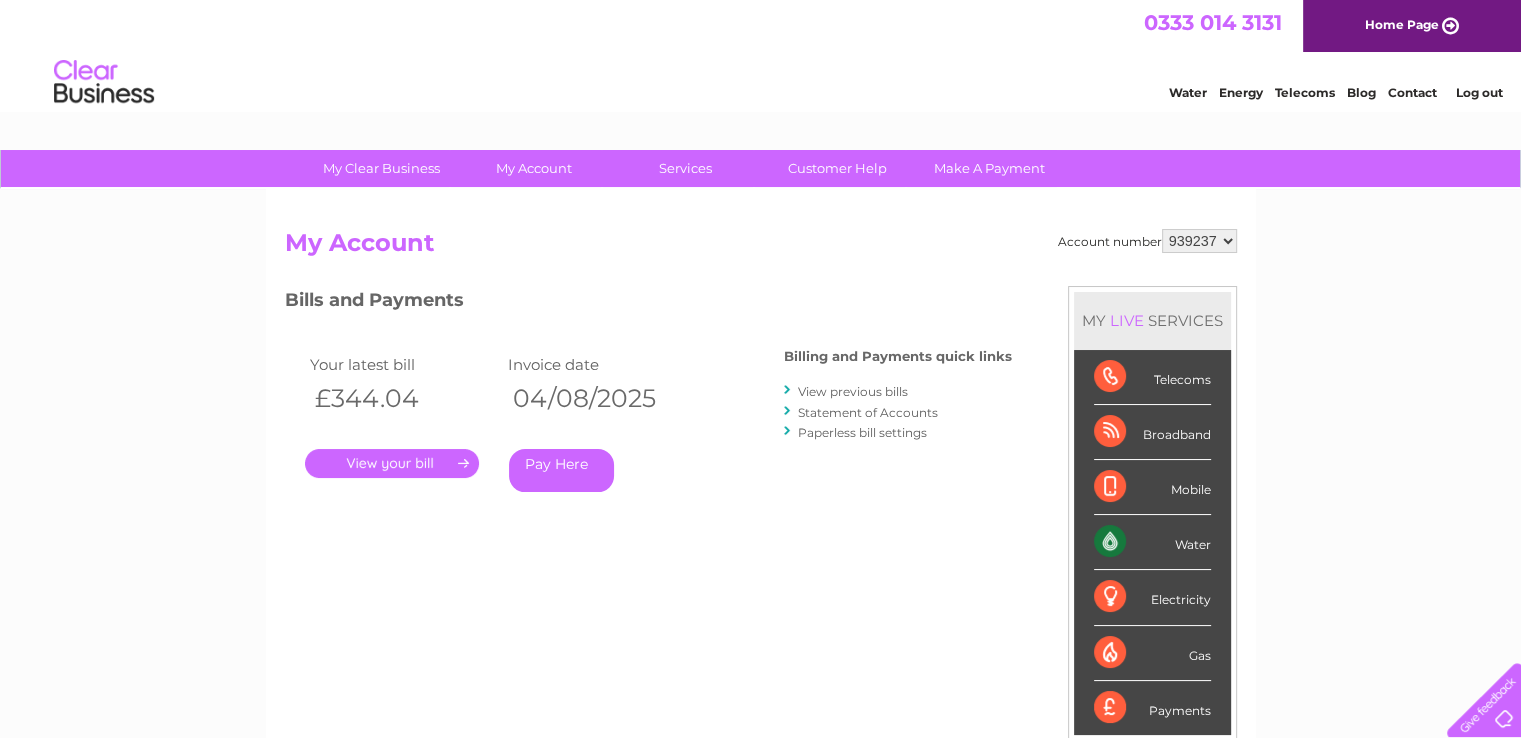 click on "." at bounding box center [392, 463] 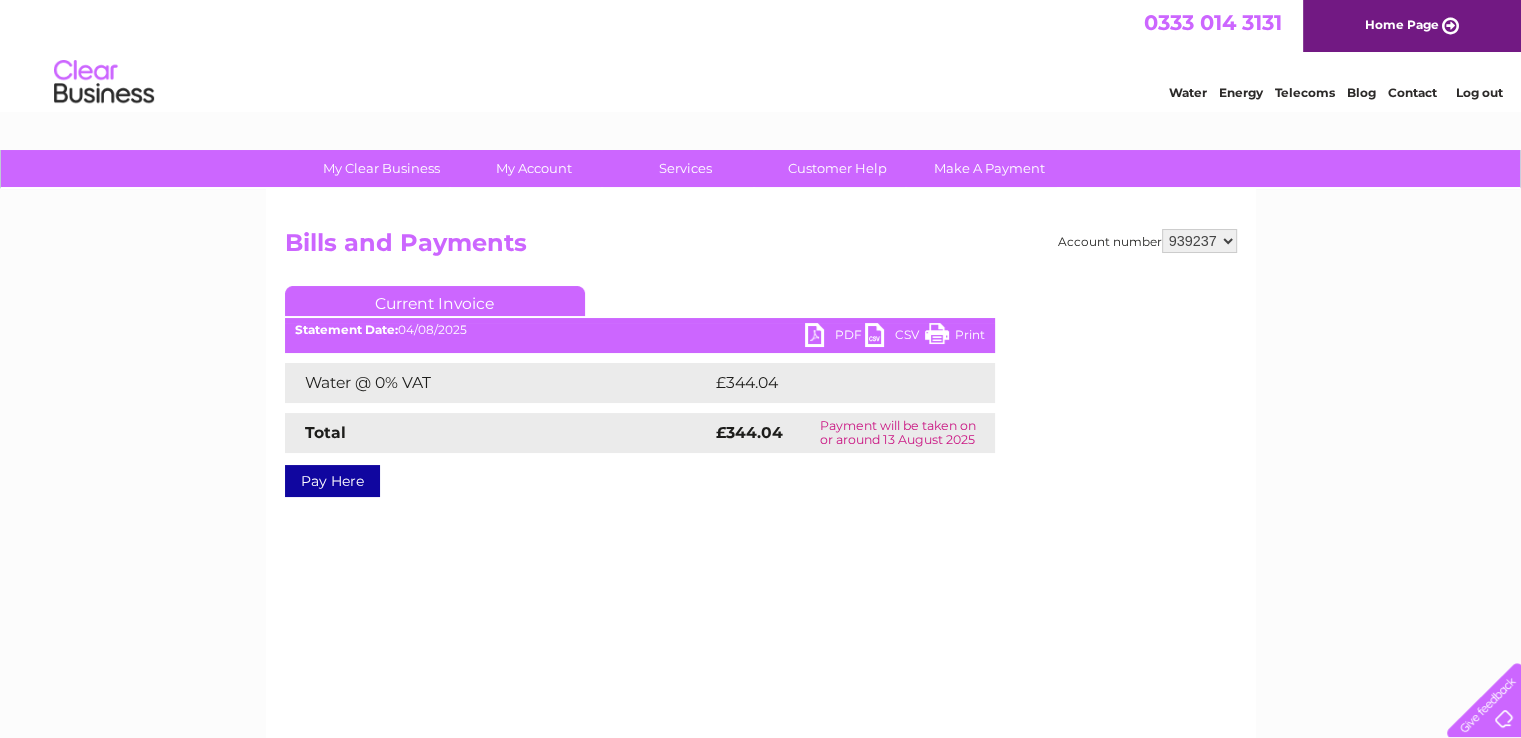 scroll, scrollTop: 0, scrollLeft: 0, axis: both 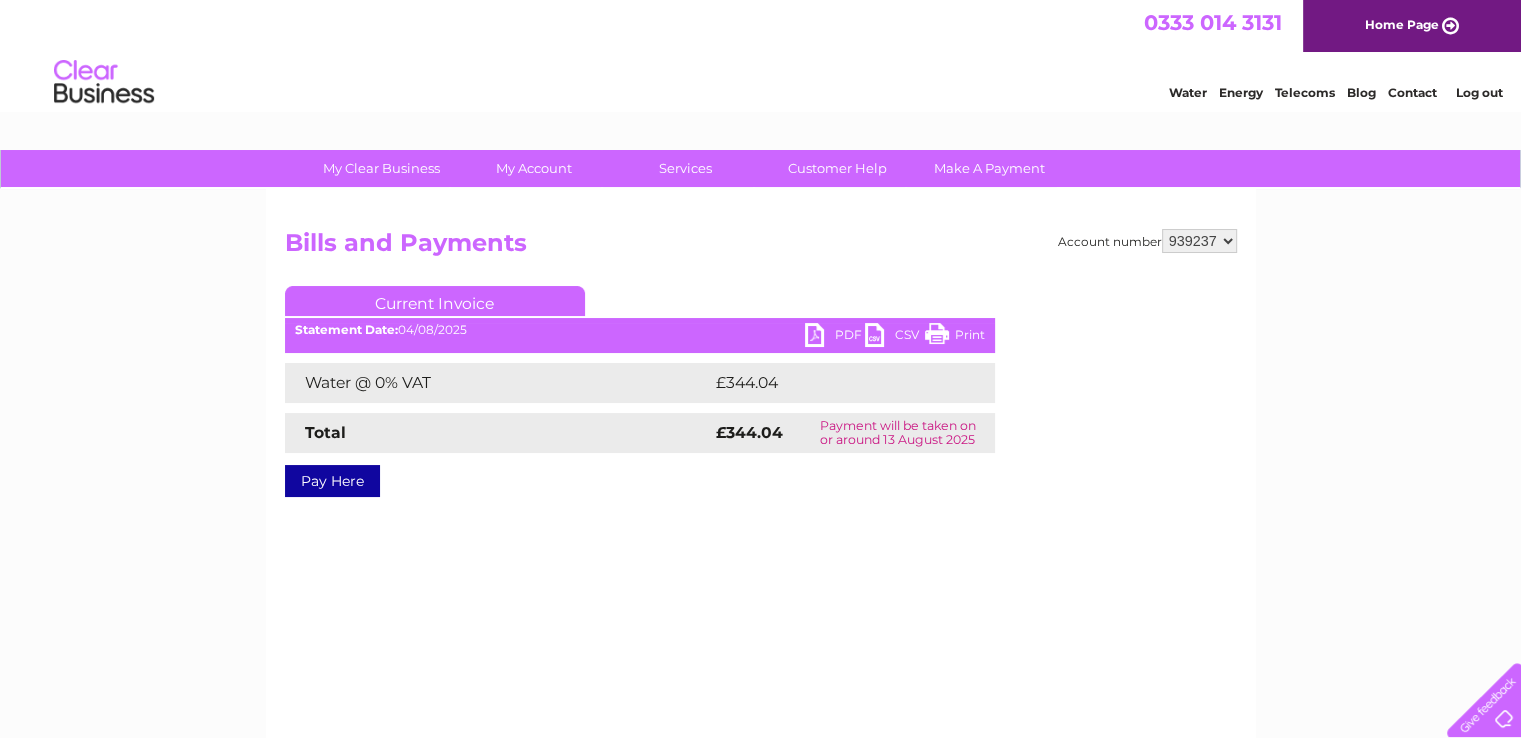 click on "PDF" at bounding box center [835, 337] 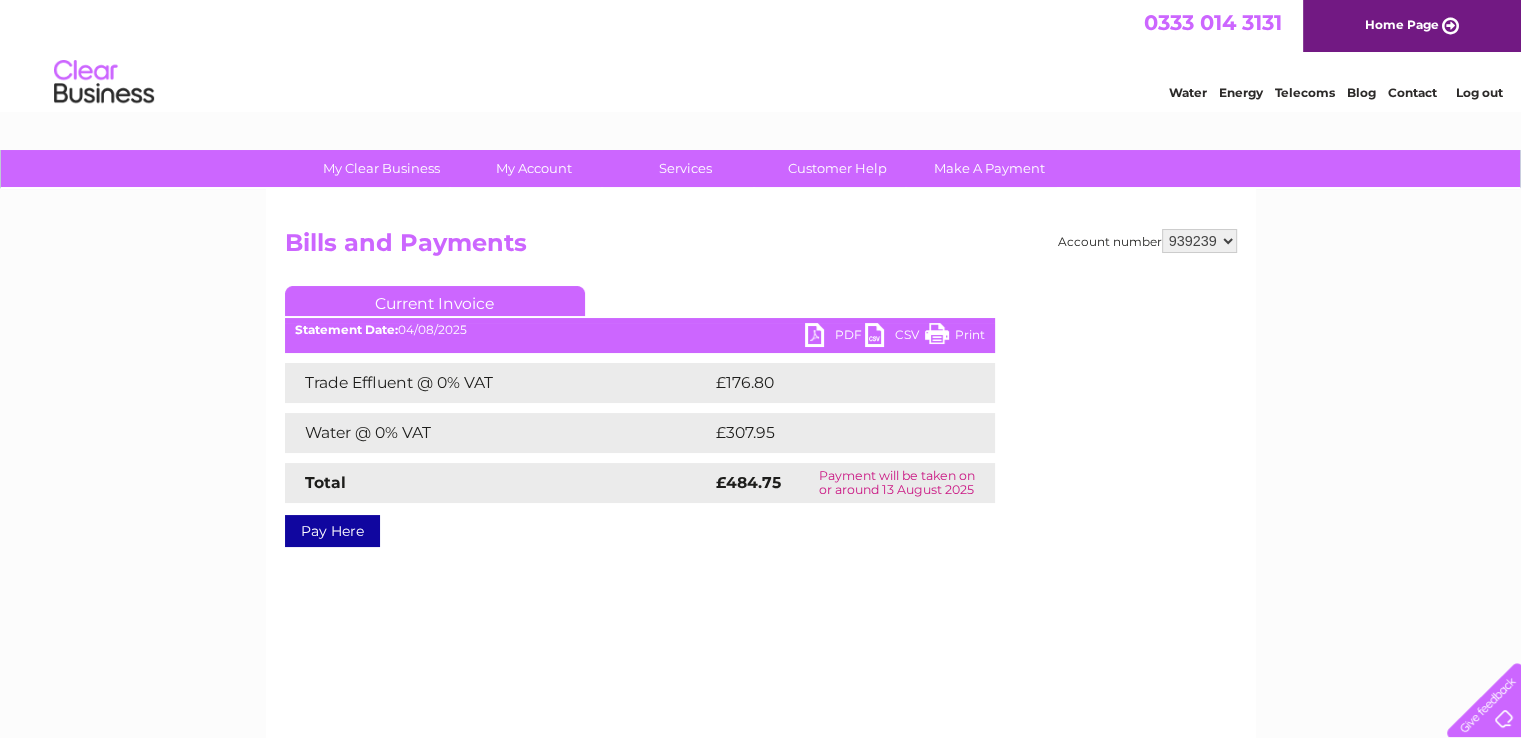scroll, scrollTop: 0, scrollLeft: 0, axis: both 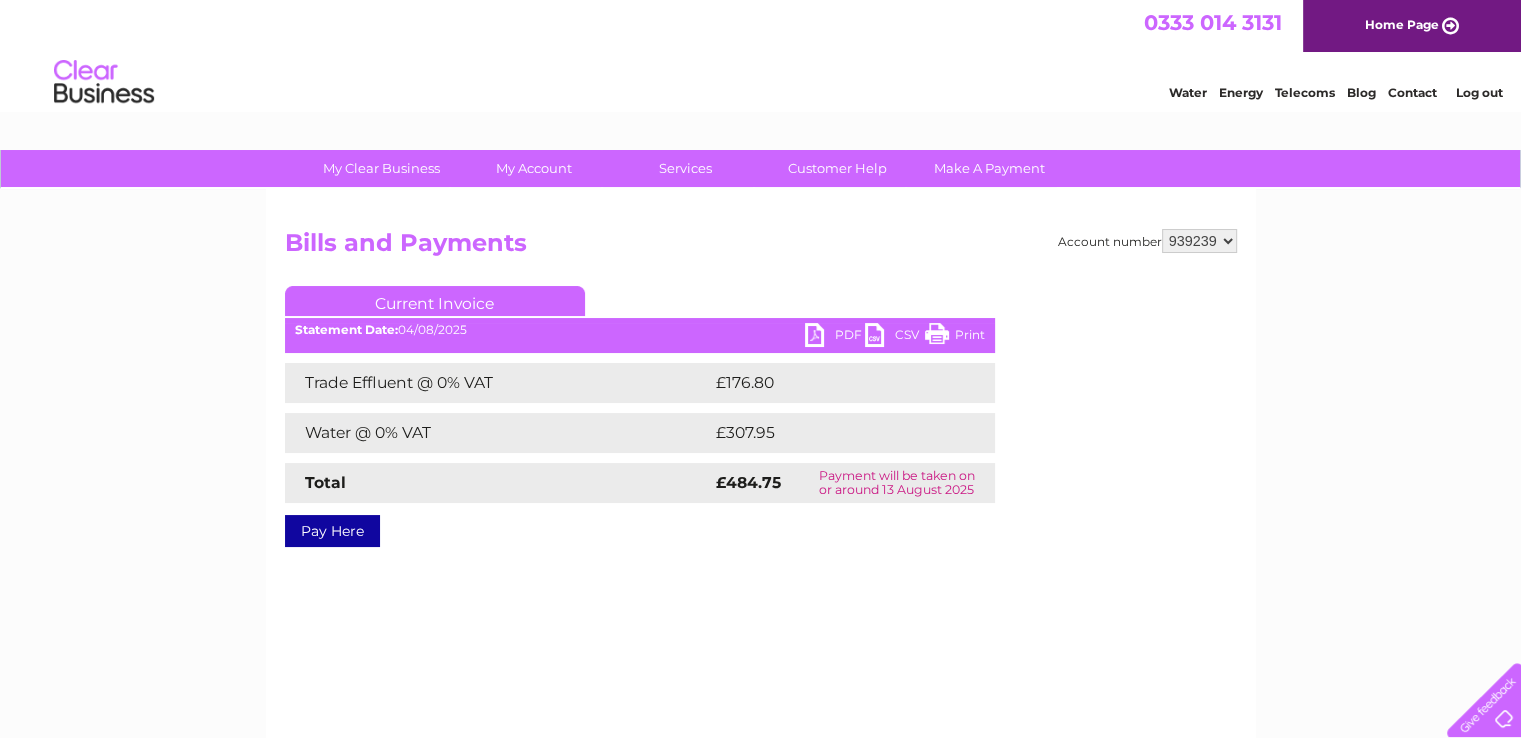 click on "PDF" at bounding box center [835, 337] 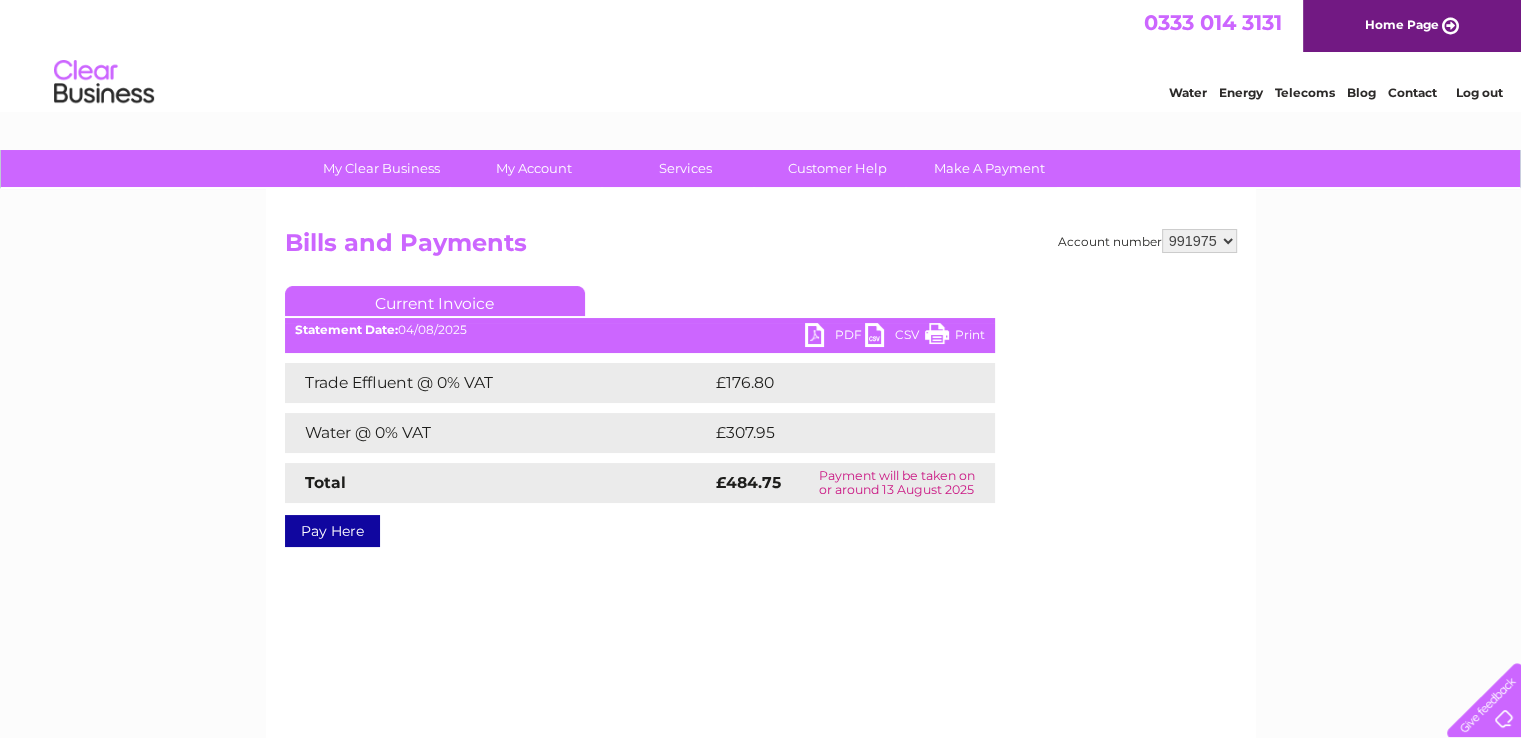 click on "939237
939239
991975" at bounding box center (1199, 241) 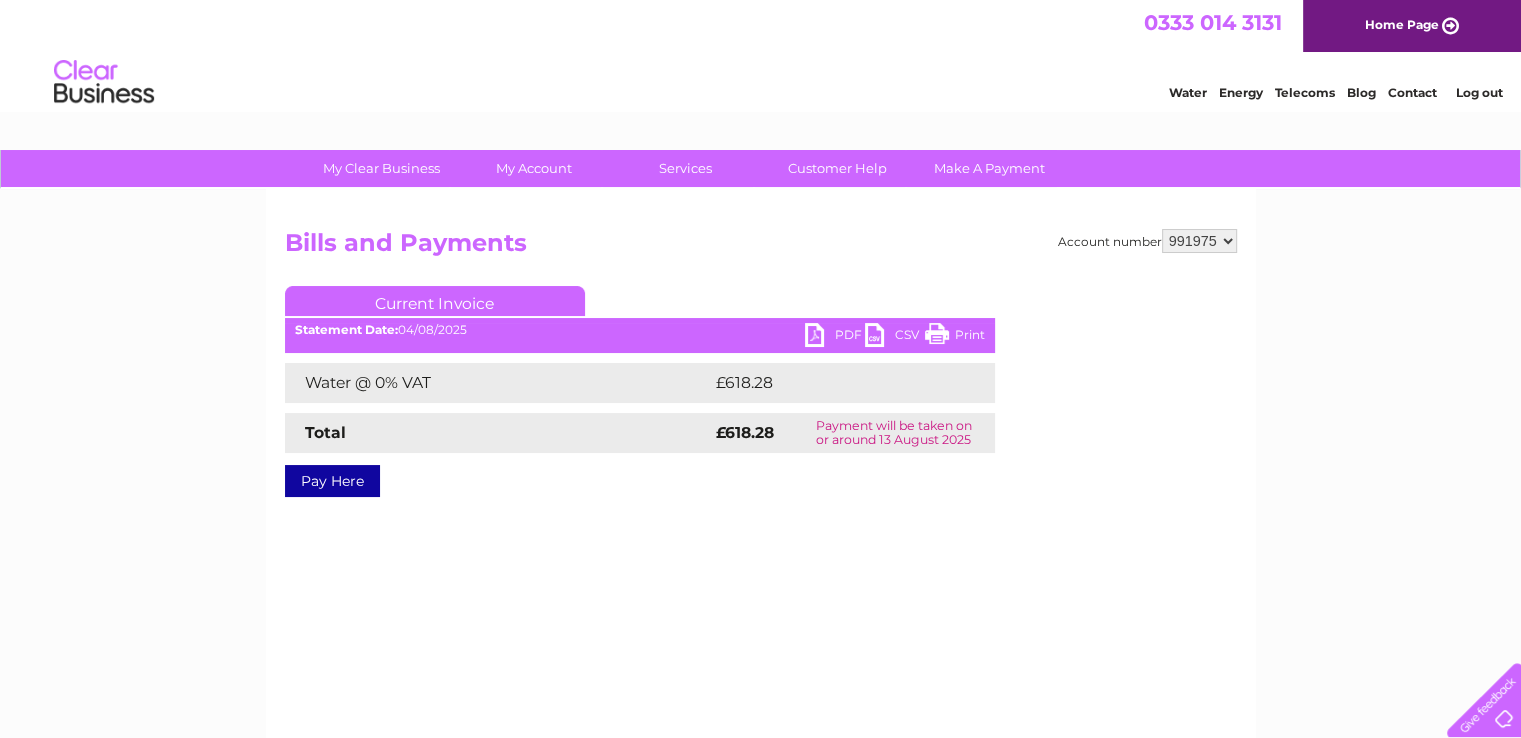 scroll, scrollTop: 0, scrollLeft: 0, axis: both 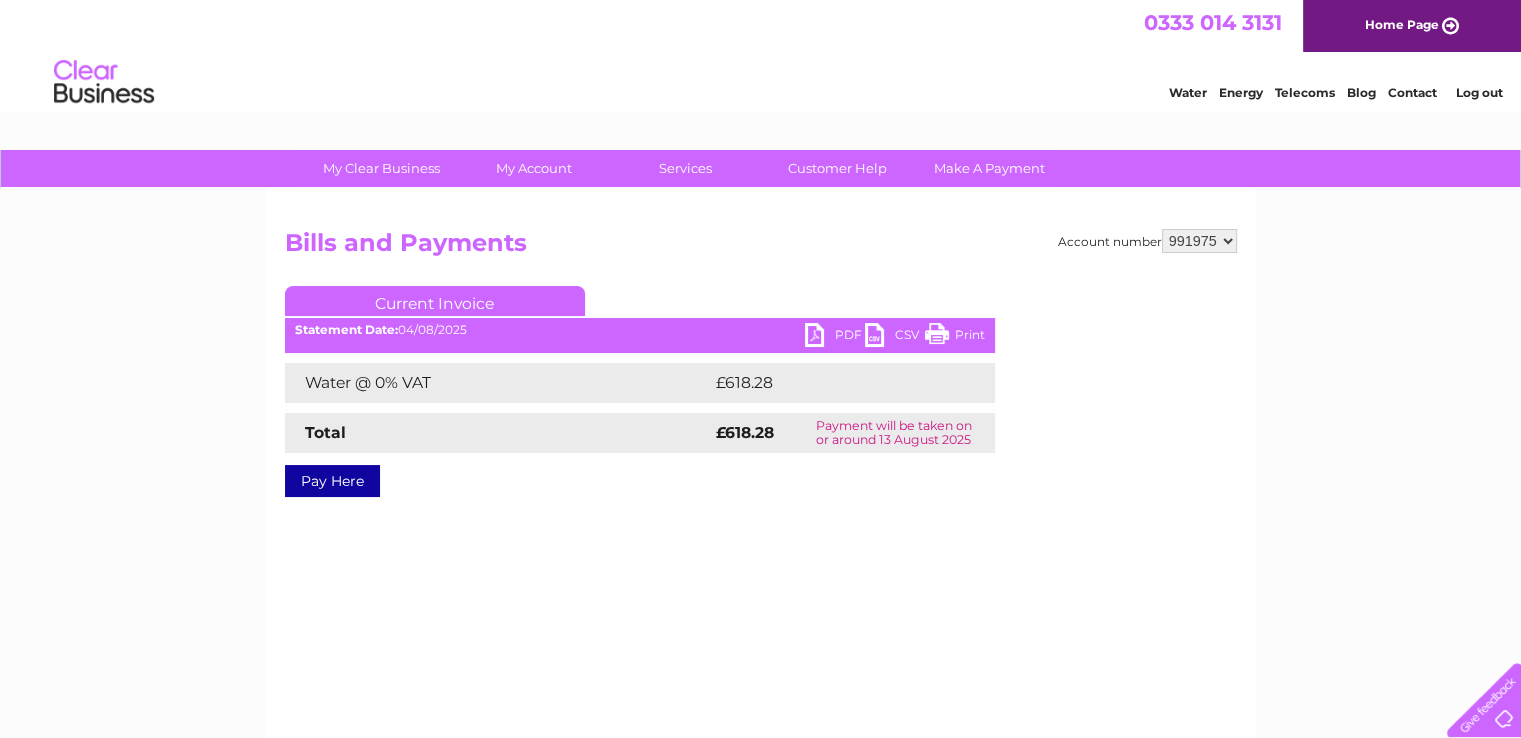 click on "PDF" at bounding box center (835, 337) 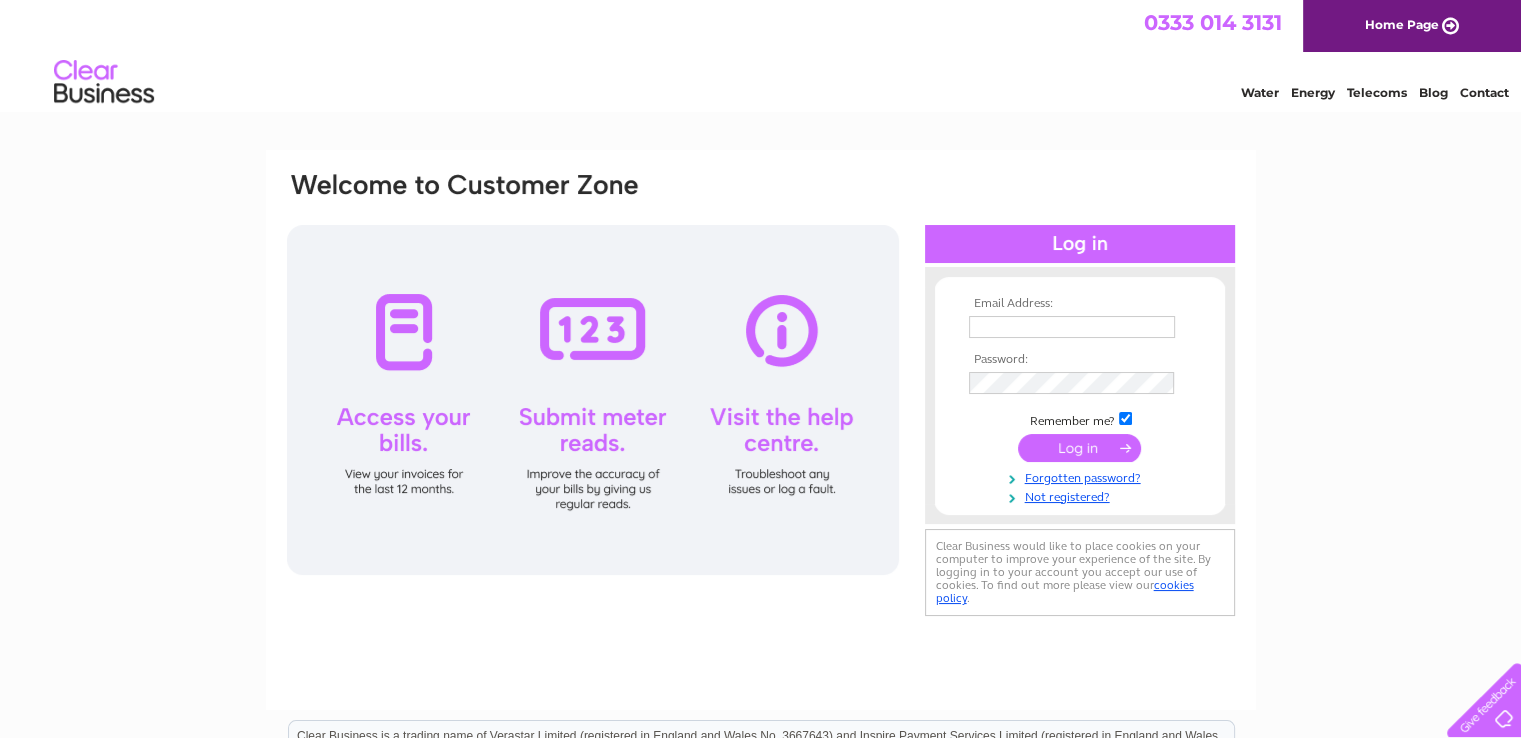 scroll, scrollTop: 0, scrollLeft: 0, axis: both 